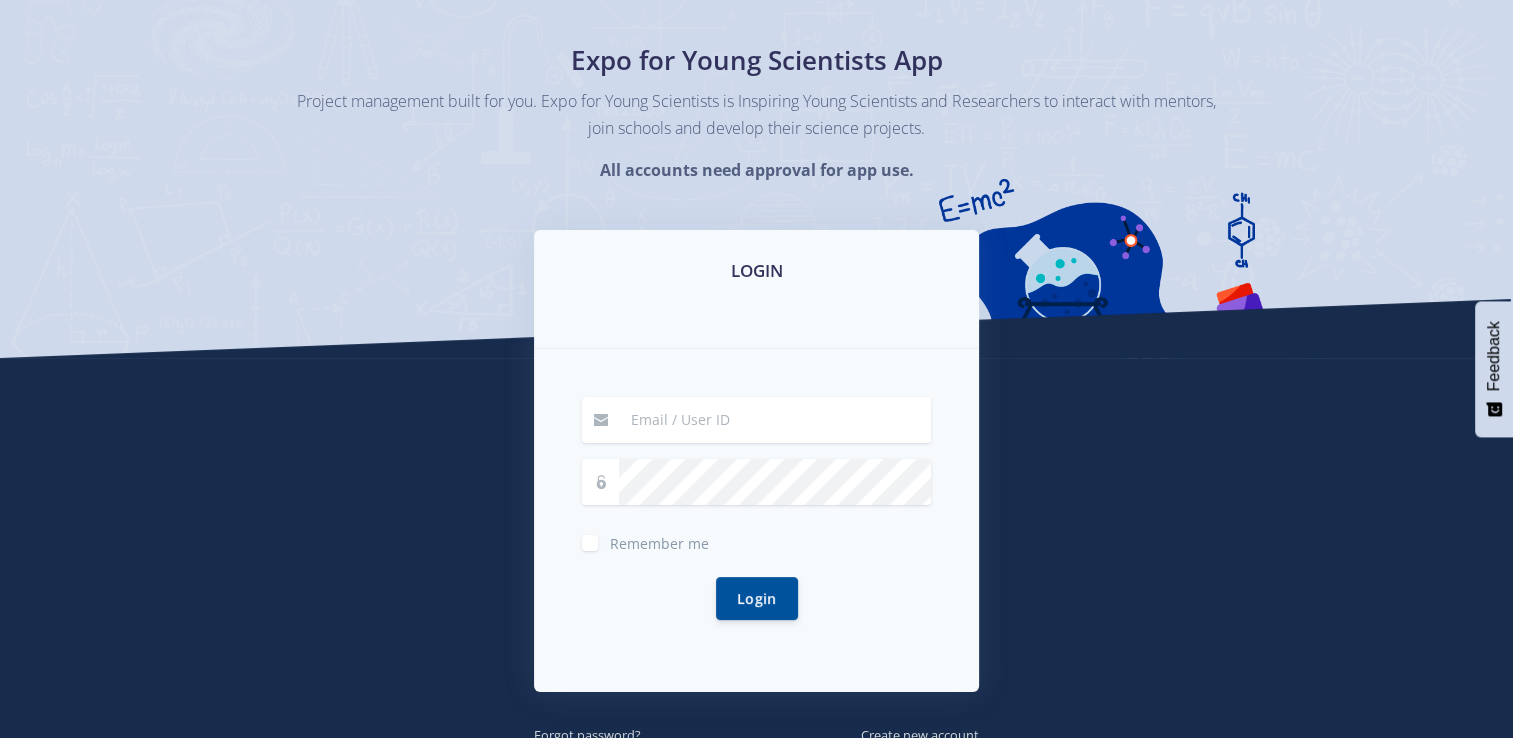 scroll, scrollTop: 0, scrollLeft: 0, axis: both 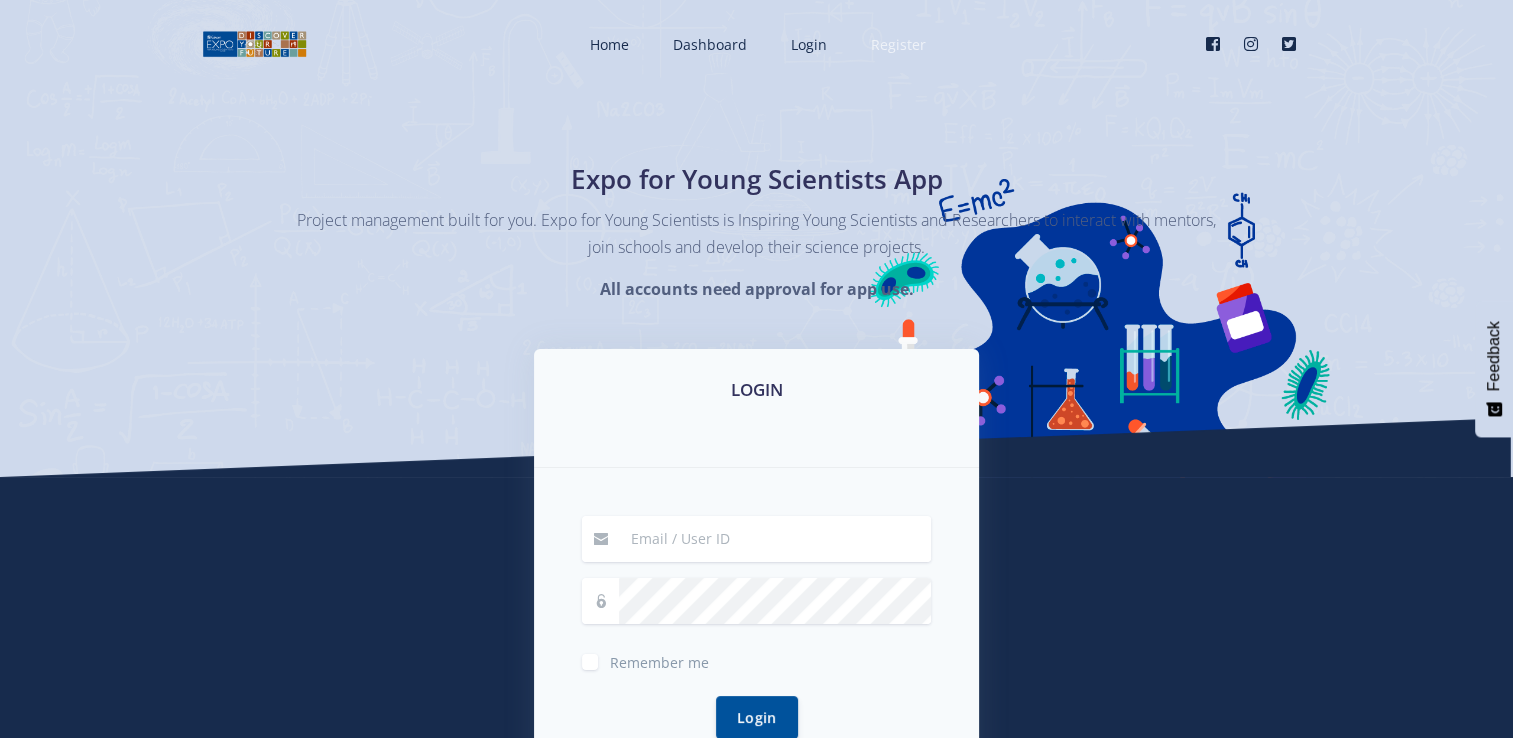 click on "Register" at bounding box center (898, 44) 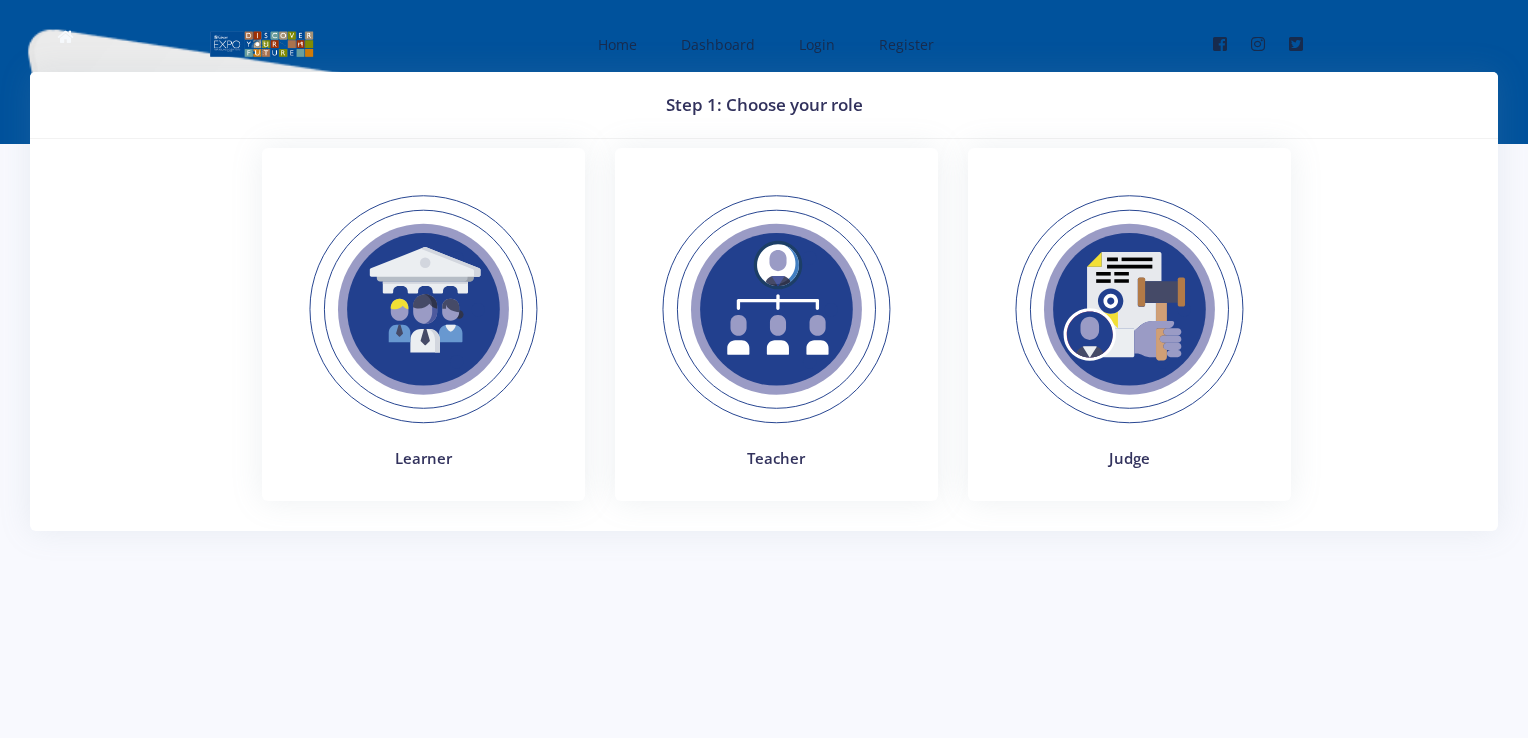 scroll, scrollTop: 0, scrollLeft: 0, axis: both 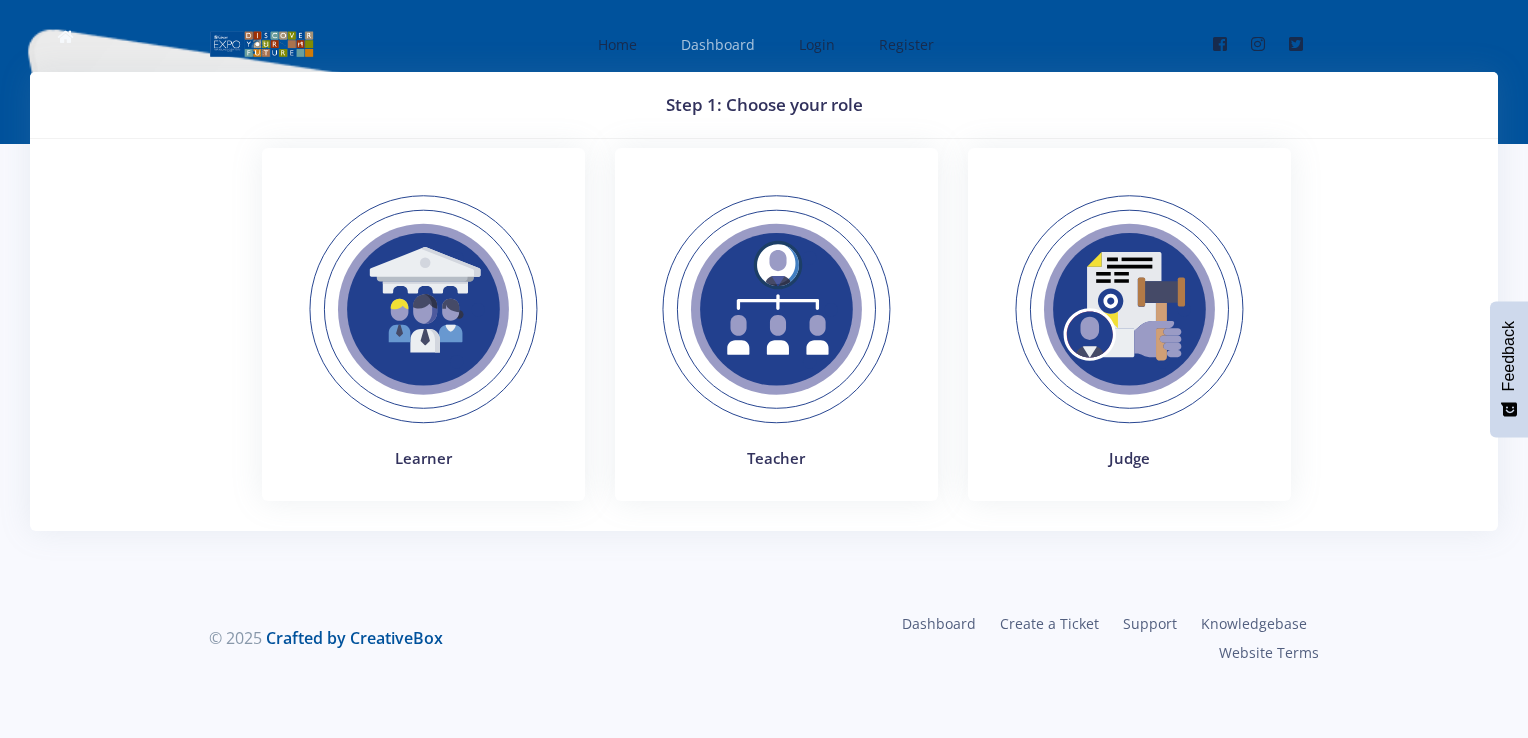 click on "Dashboard" at bounding box center [718, 44] 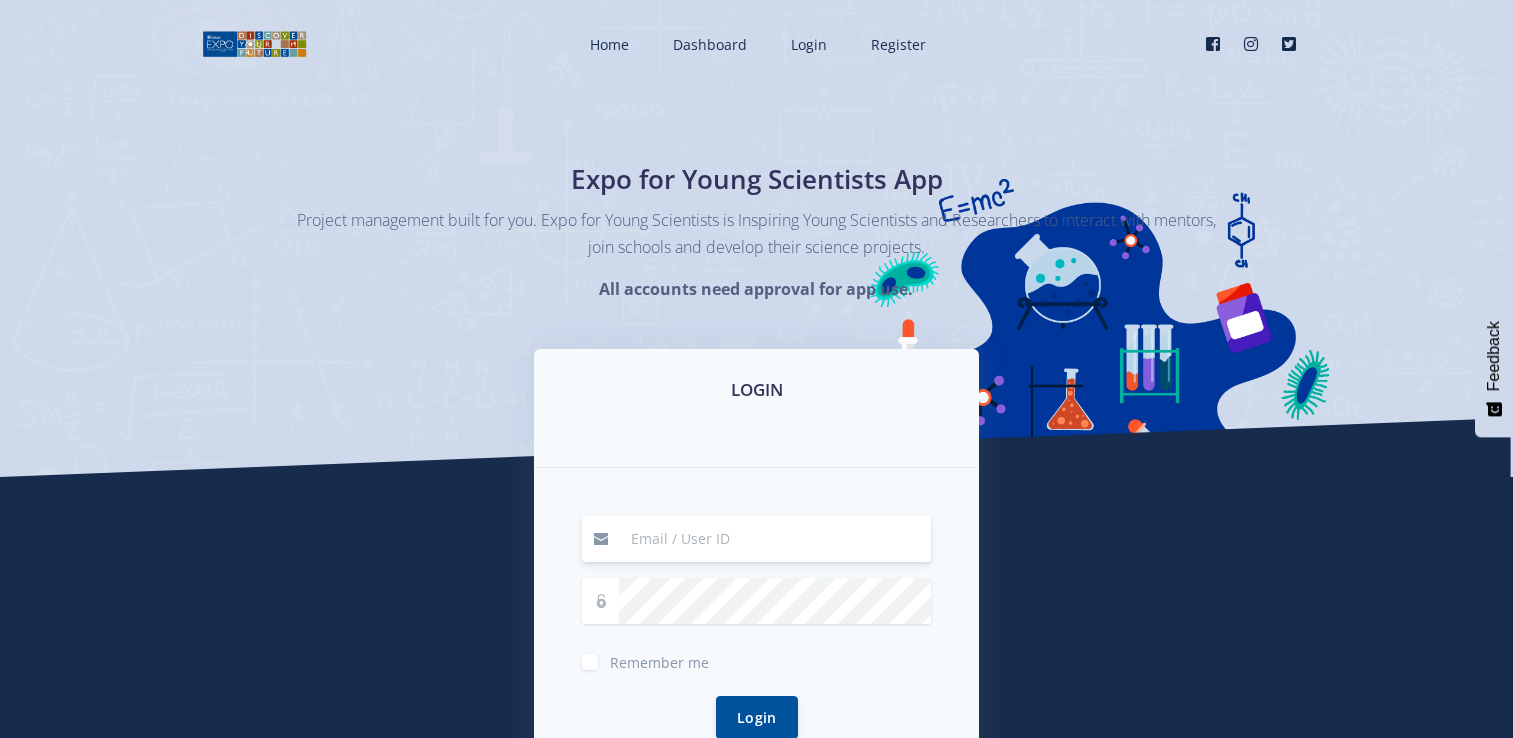 scroll, scrollTop: 0, scrollLeft: 0, axis: both 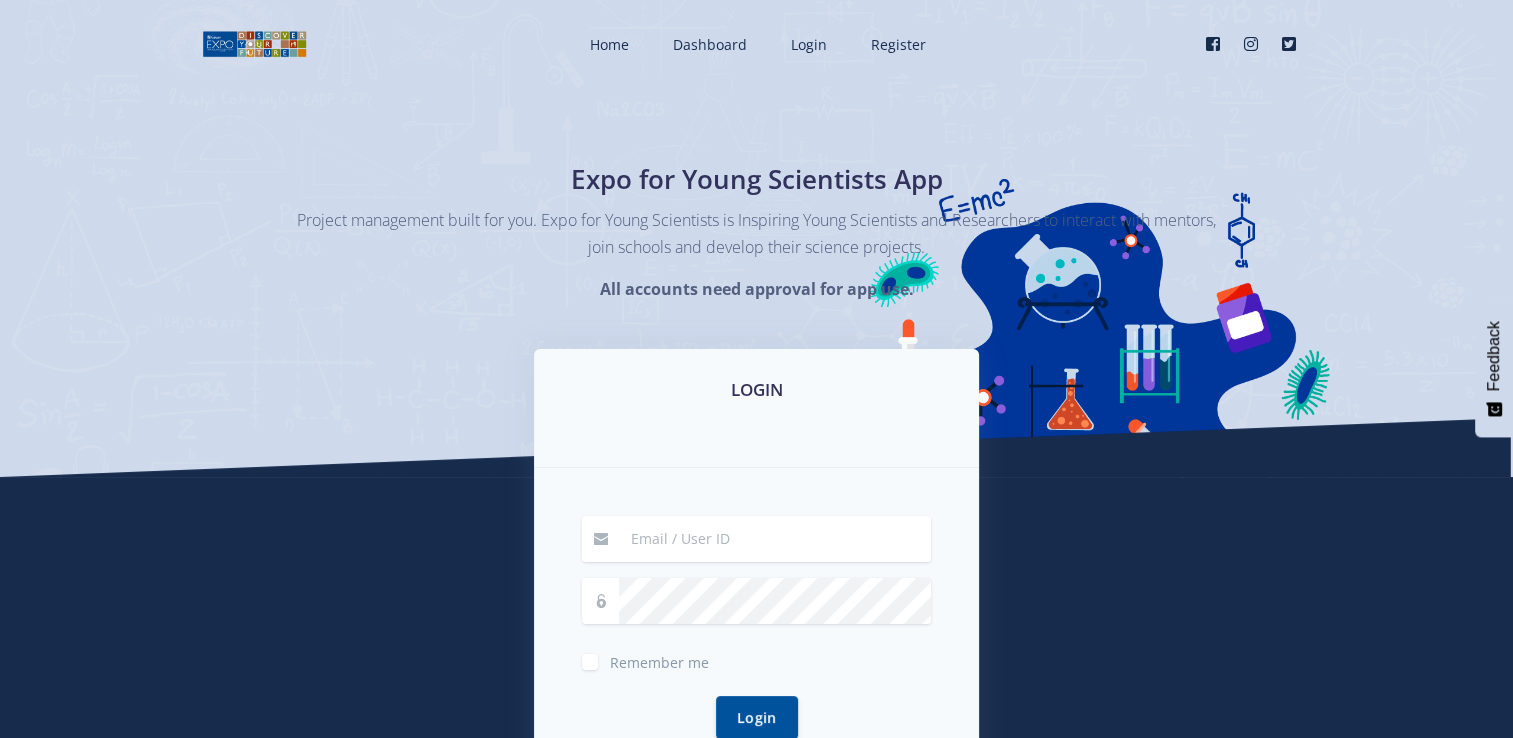 click at bounding box center [775, 539] 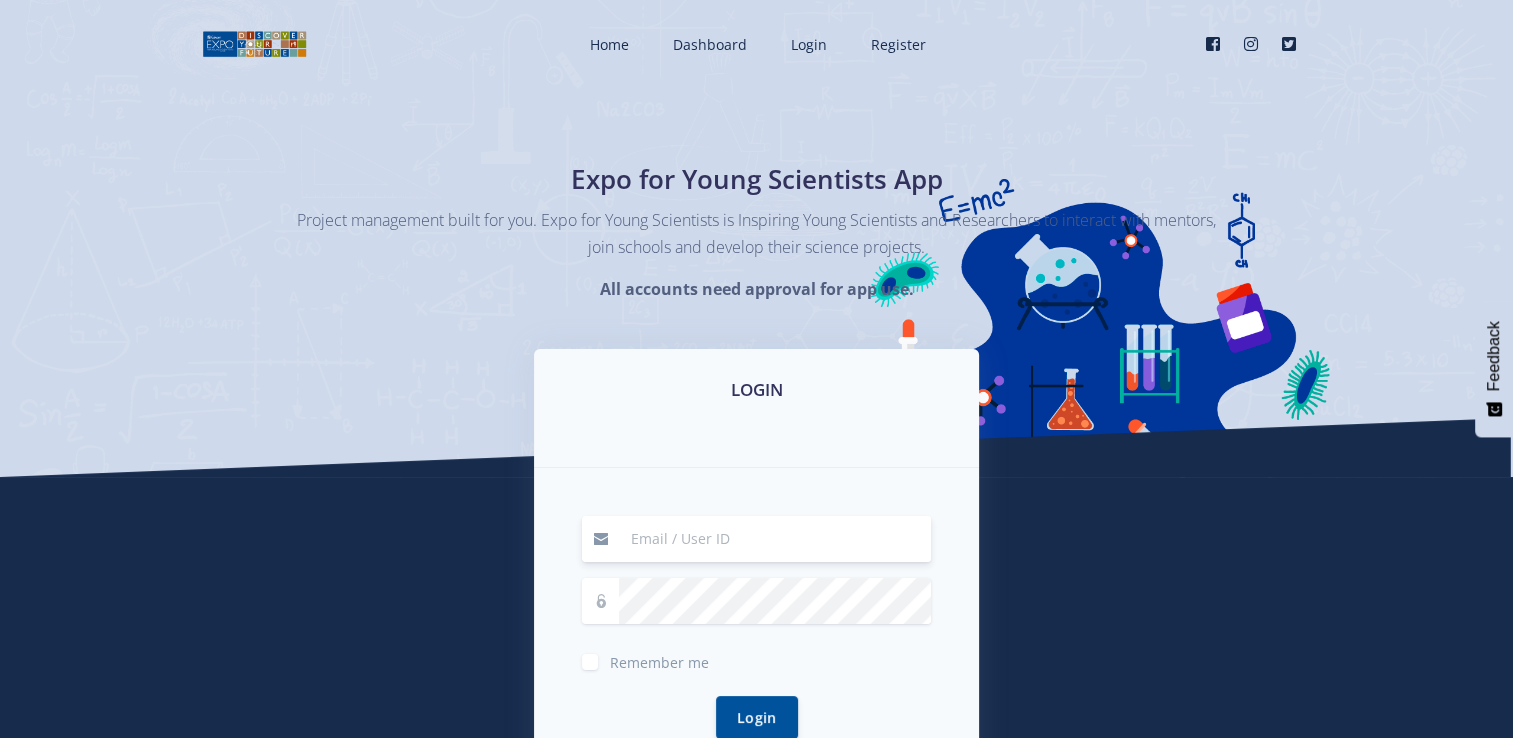 type on "doret.luddick@proconics.co.za" 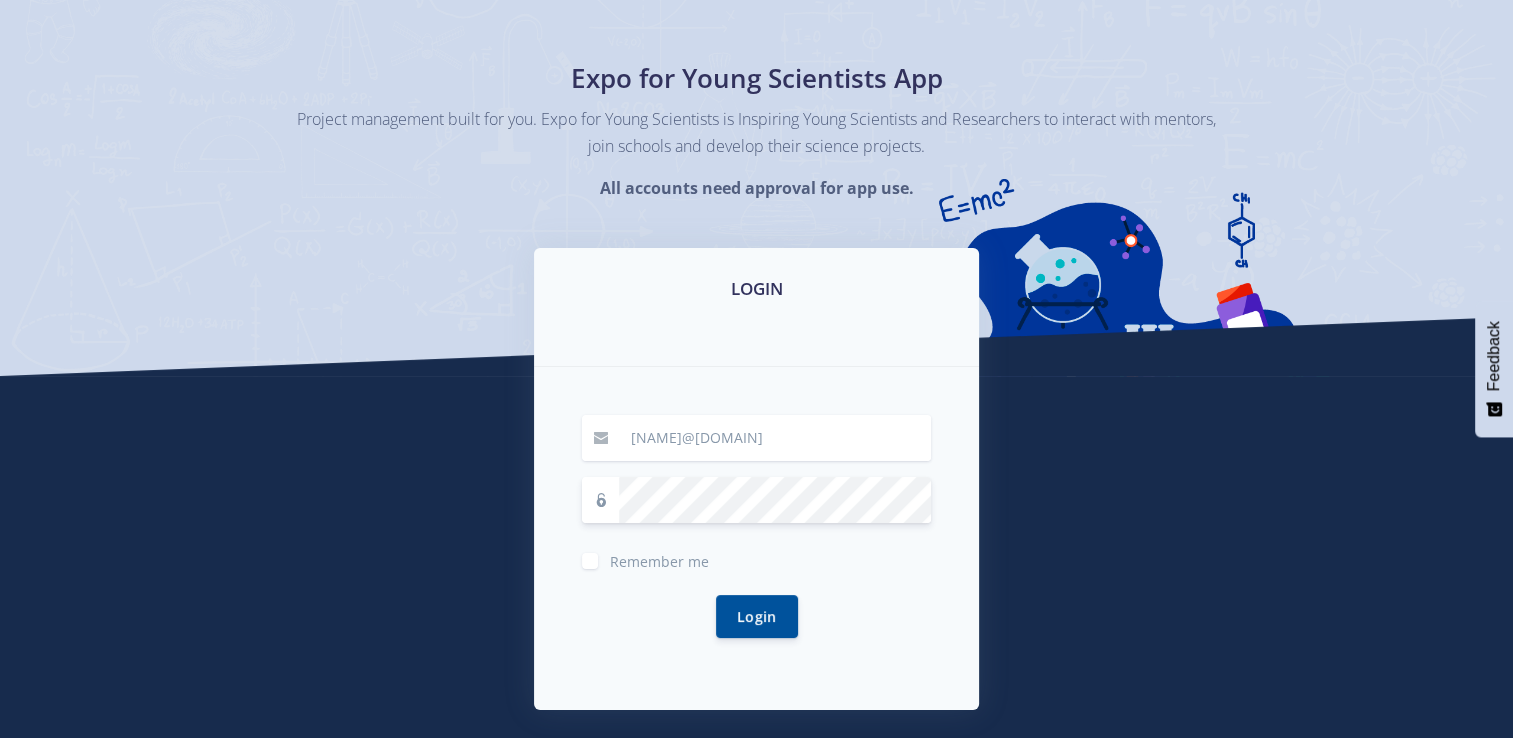 scroll, scrollTop: 200, scrollLeft: 0, axis: vertical 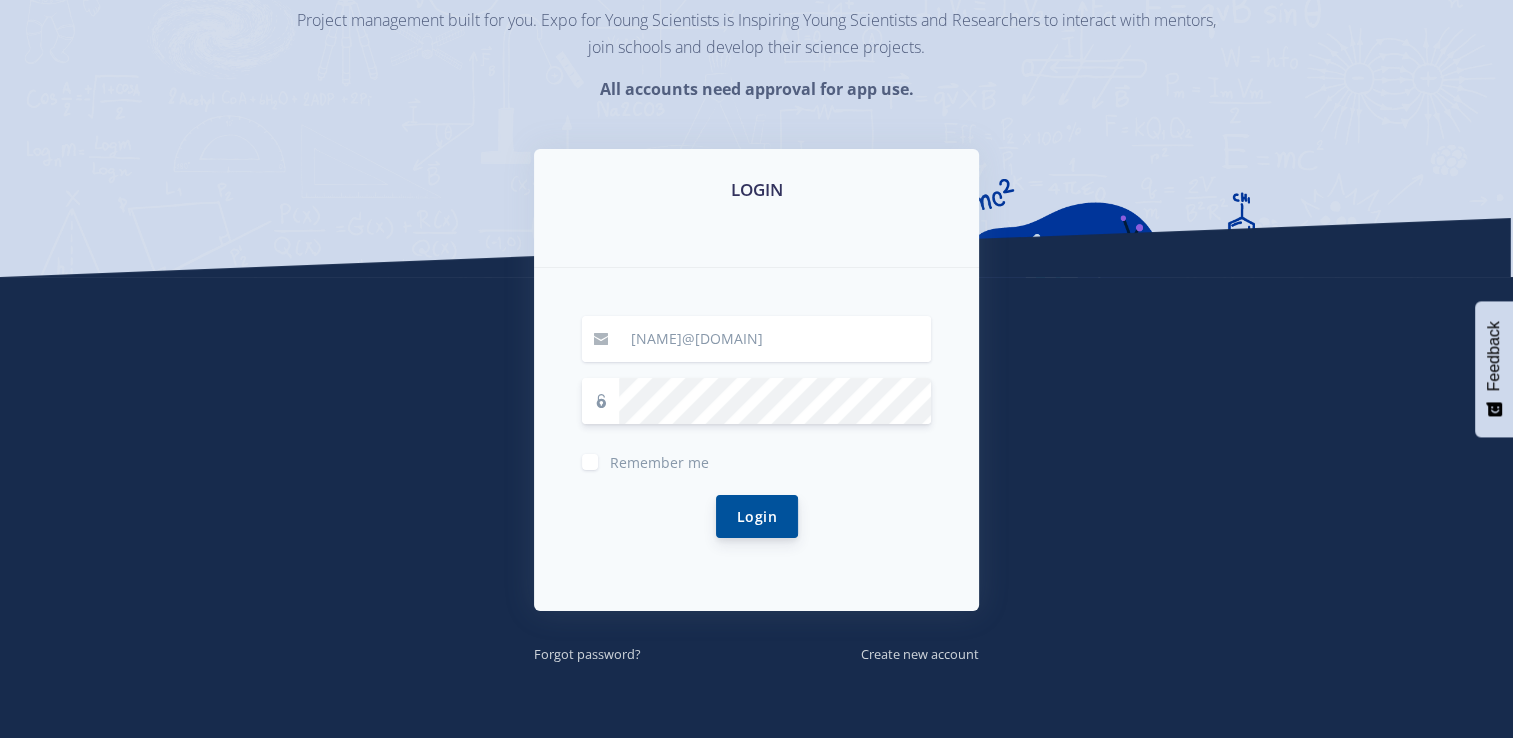 click on "Login" at bounding box center [757, 516] 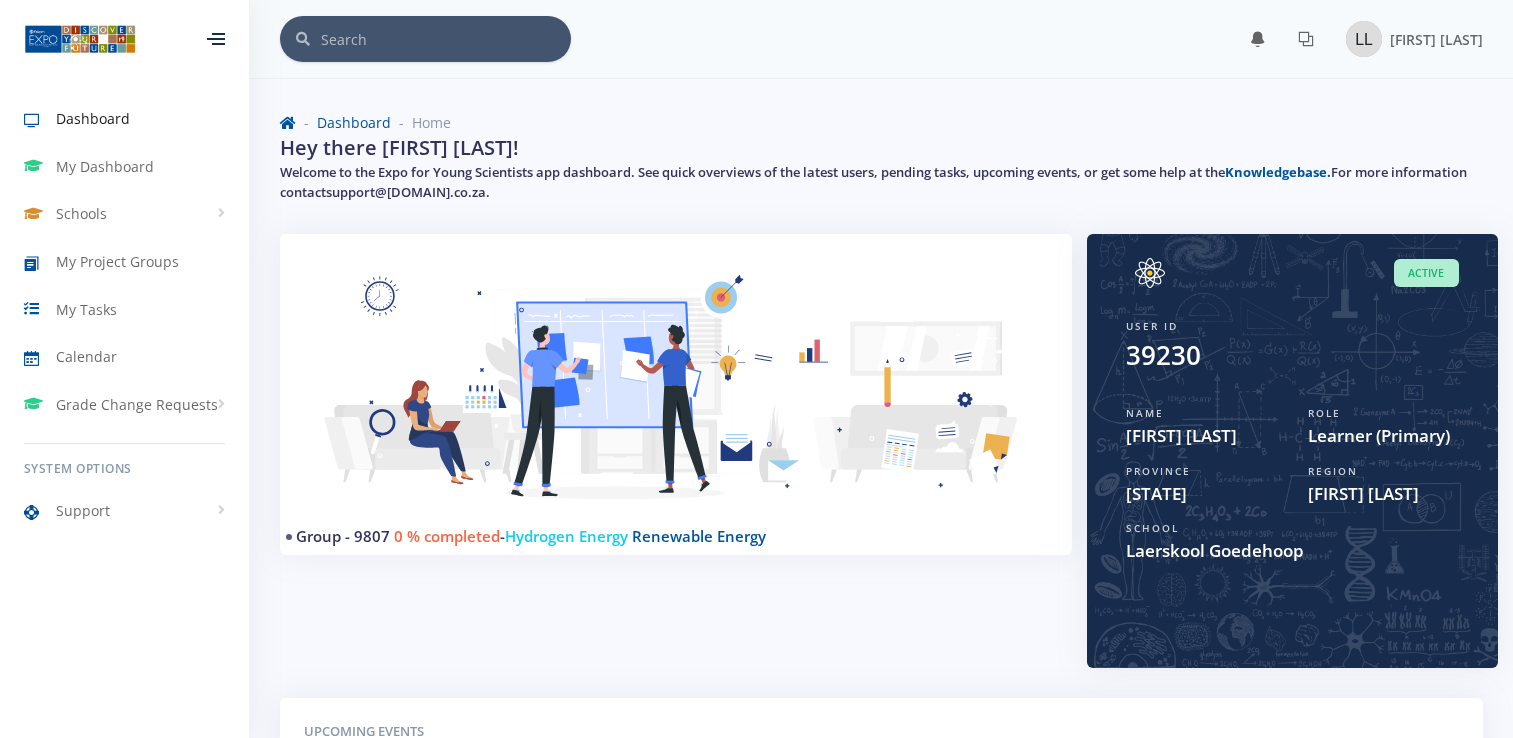 scroll, scrollTop: 0, scrollLeft: 0, axis: both 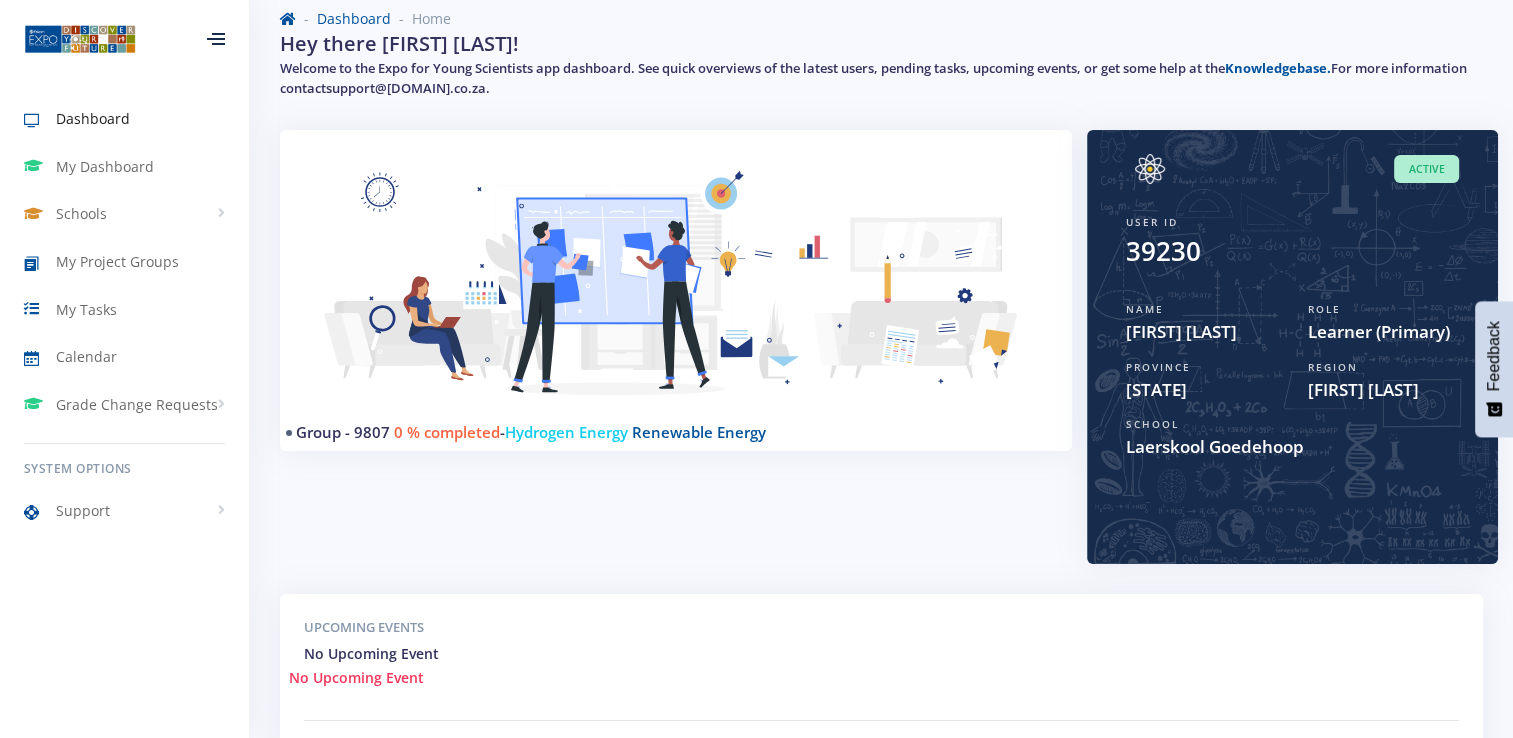 click on "Dashboard" at bounding box center [93, 118] 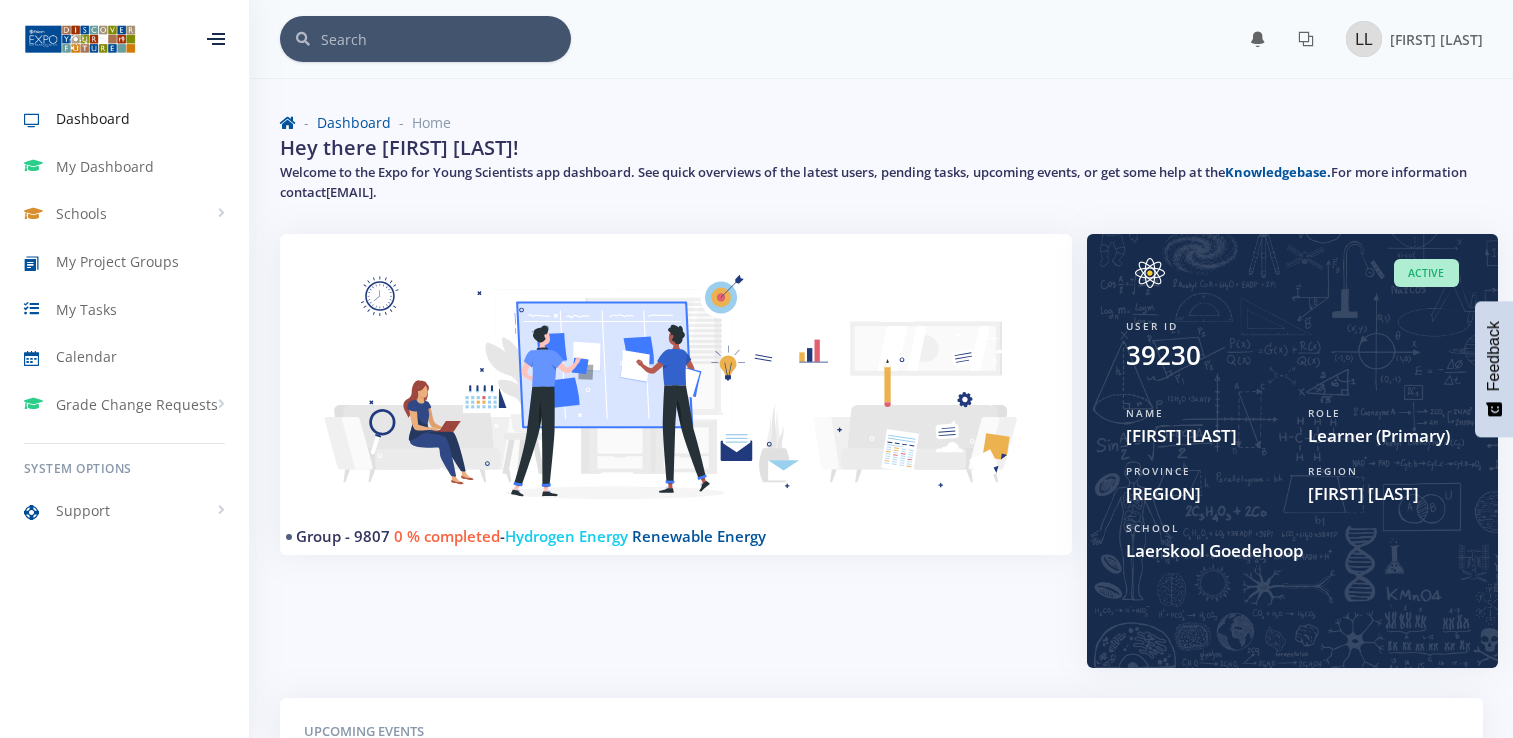scroll, scrollTop: 0, scrollLeft: 0, axis: both 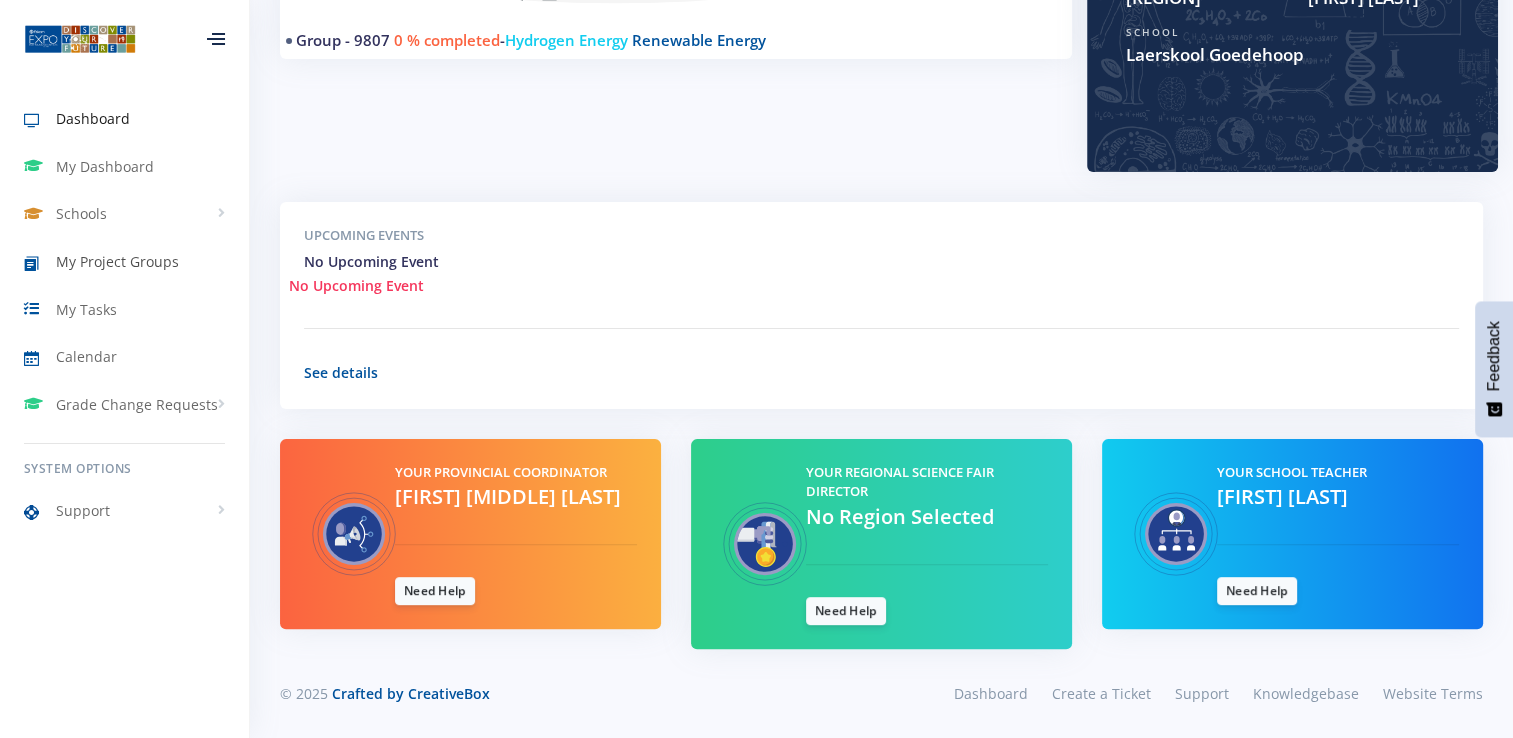 click on "My Project Groups" at bounding box center (117, 261) 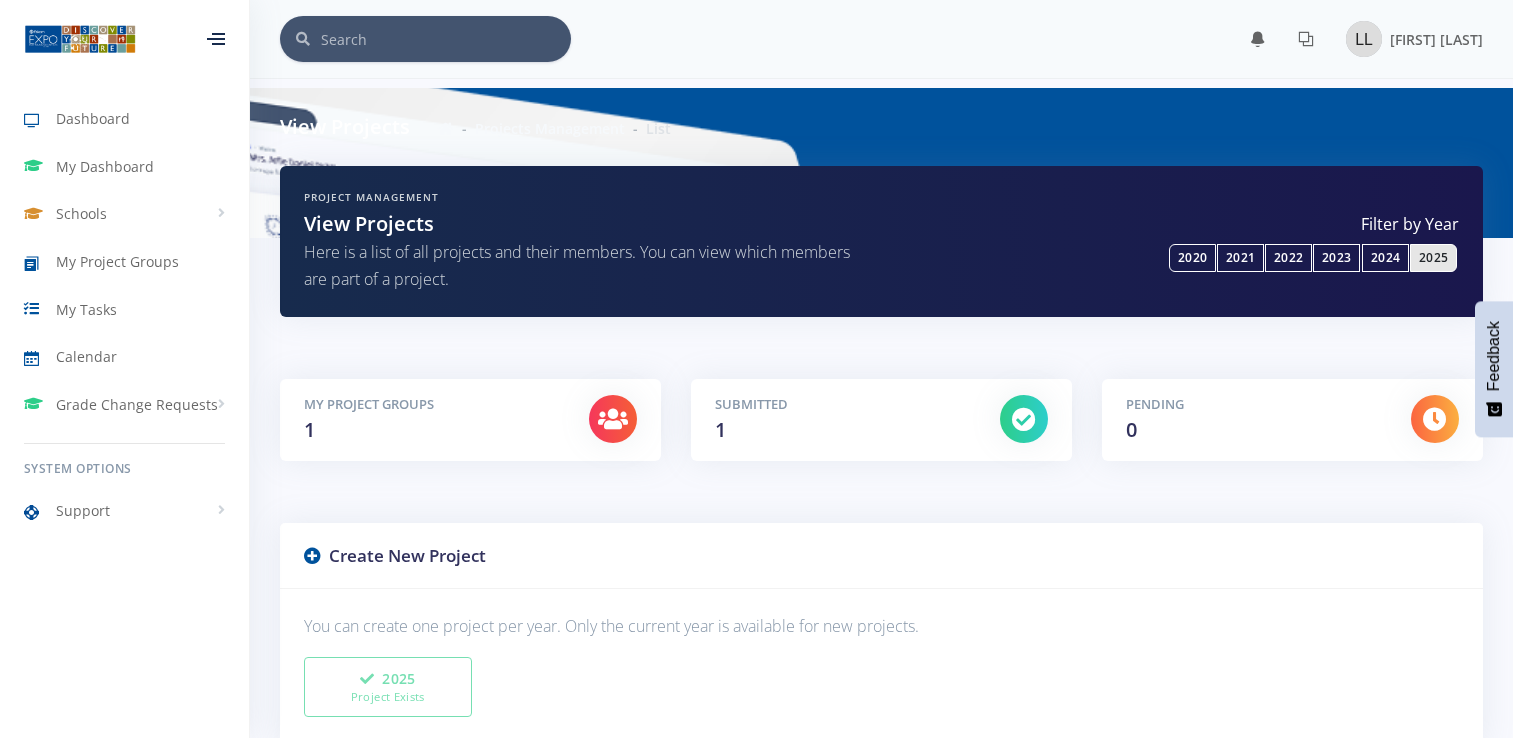 scroll, scrollTop: 0, scrollLeft: 0, axis: both 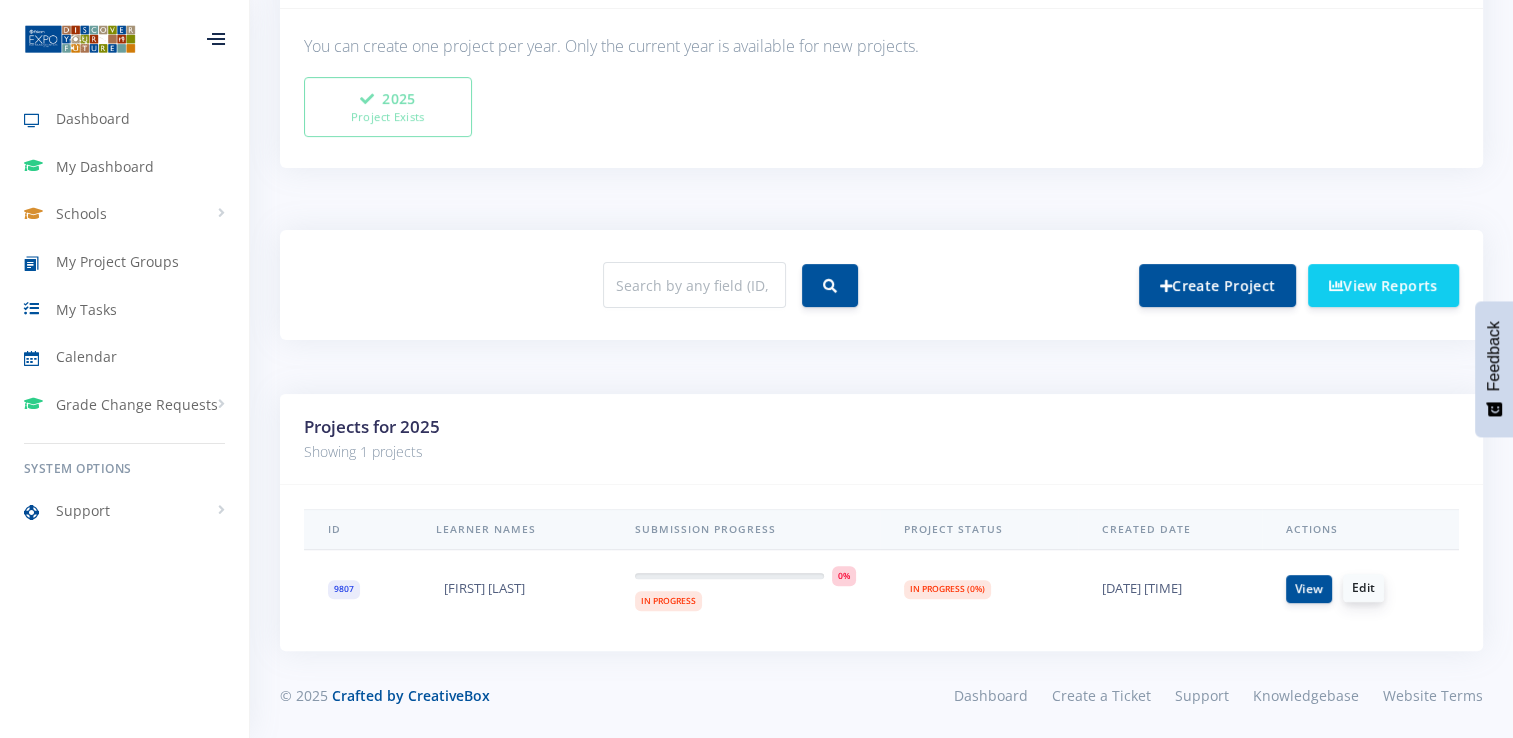 click on "Edit" at bounding box center (1363, 588) 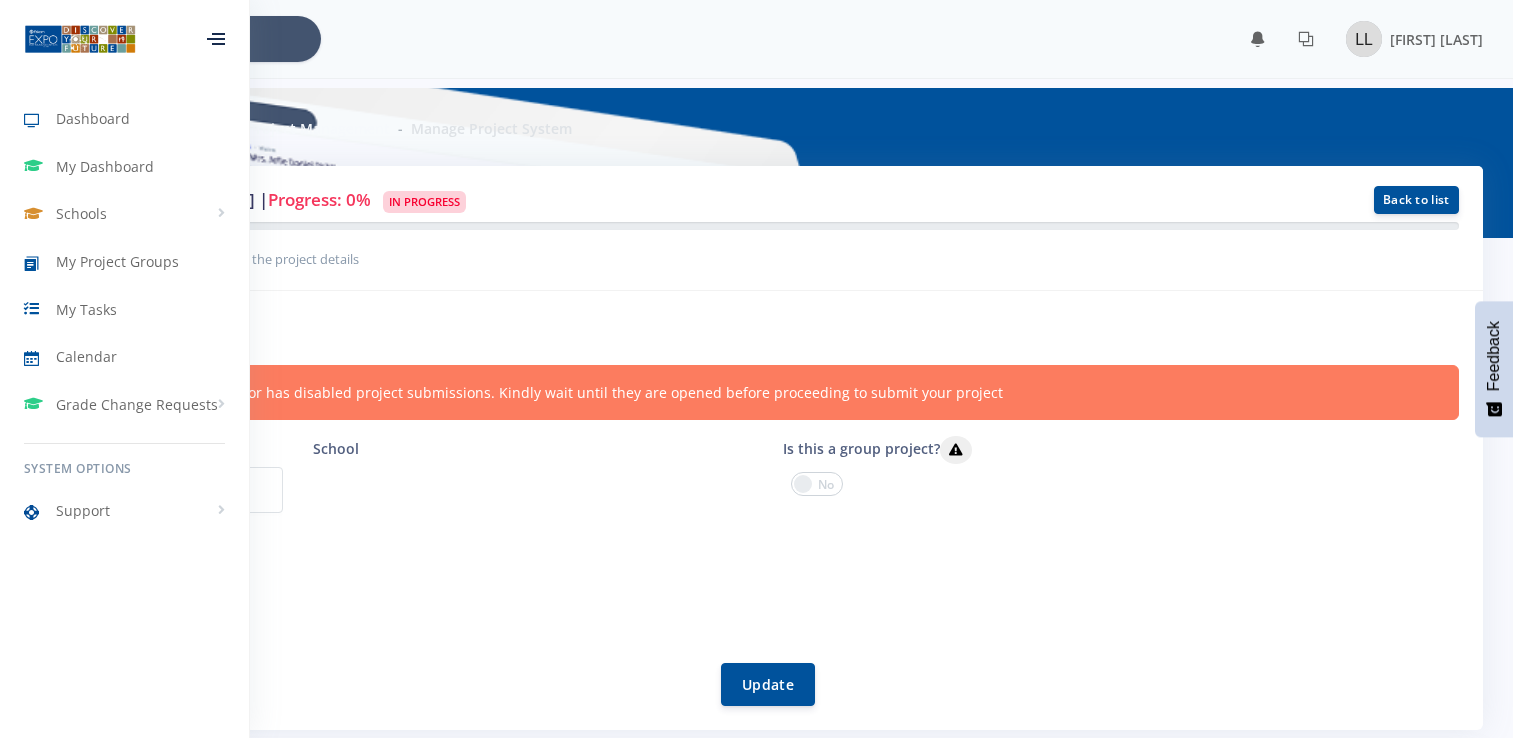 scroll, scrollTop: 0, scrollLeft: 0, axis: both 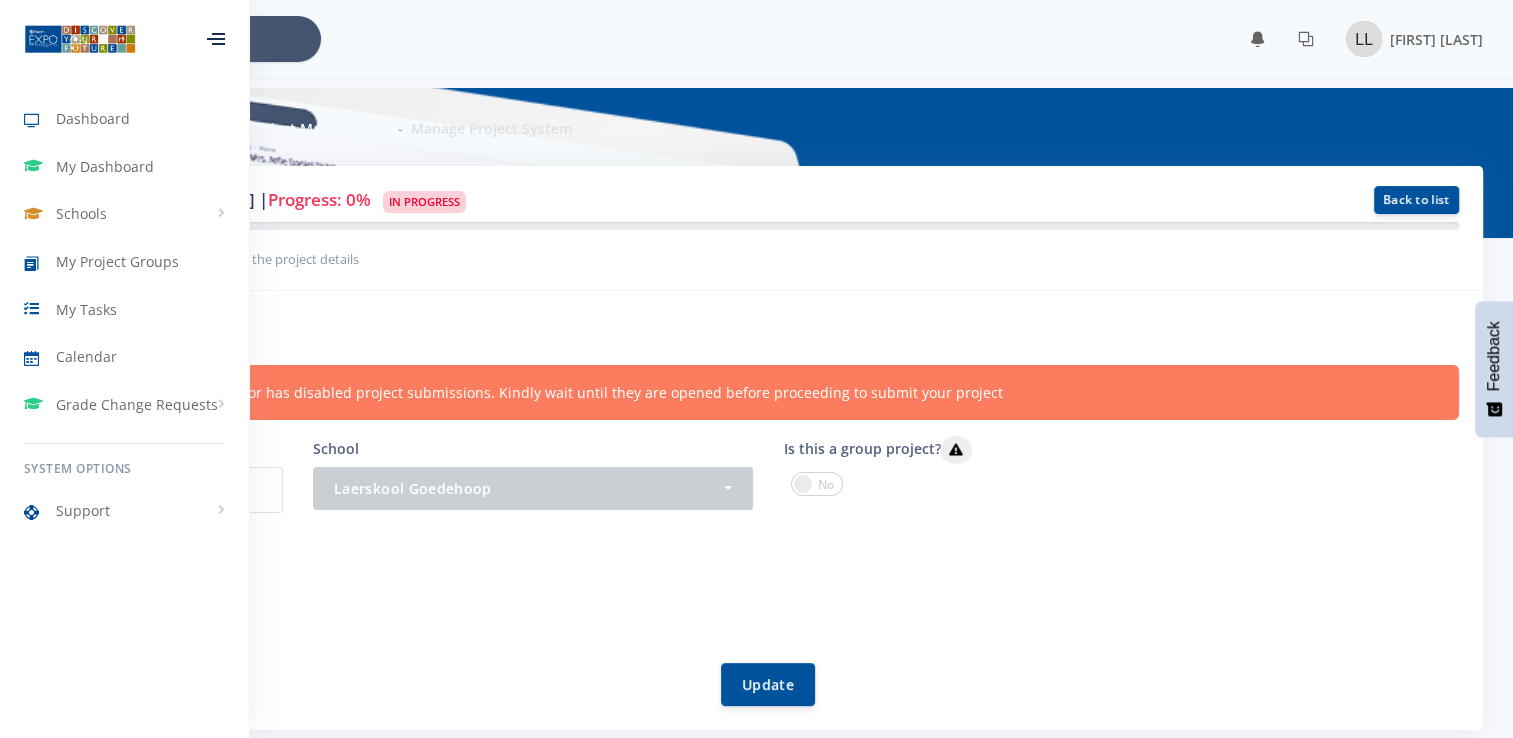 click on "Is this a group project?" at bounding box center (885, 494) 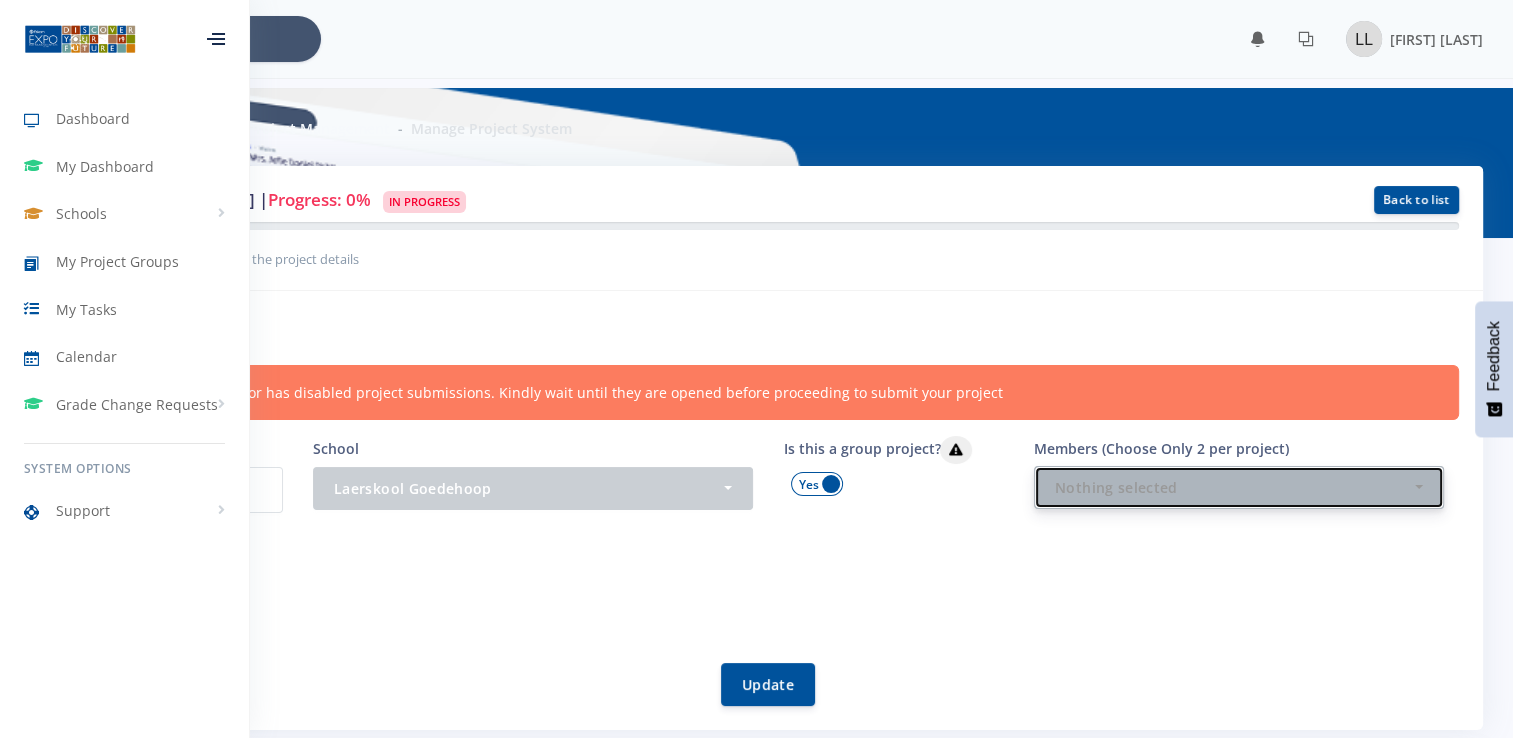 click on "Nothing selected" at bounding box center (1233, 487) 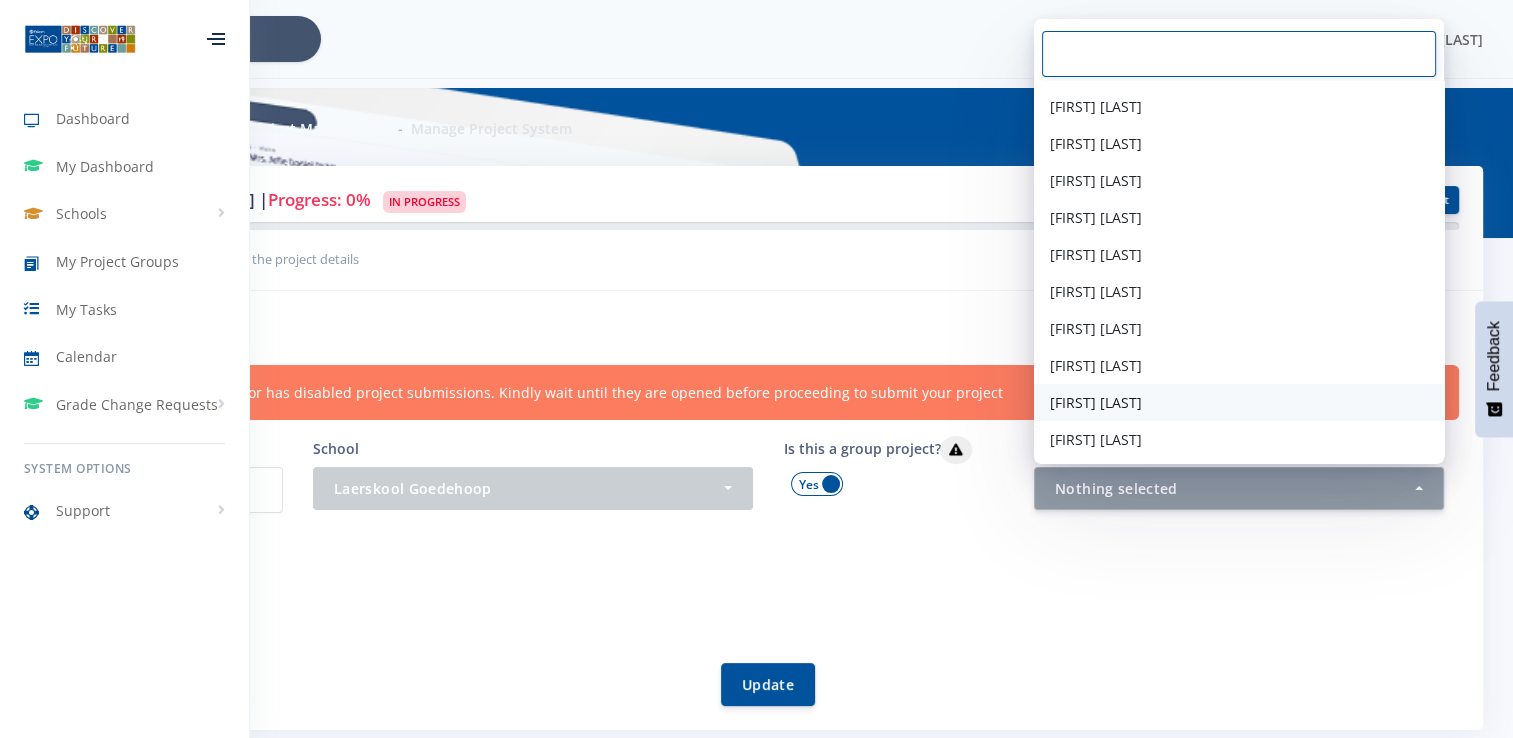 scroll, scrollTop: 105, scrollLeft: 0, axis: vertical 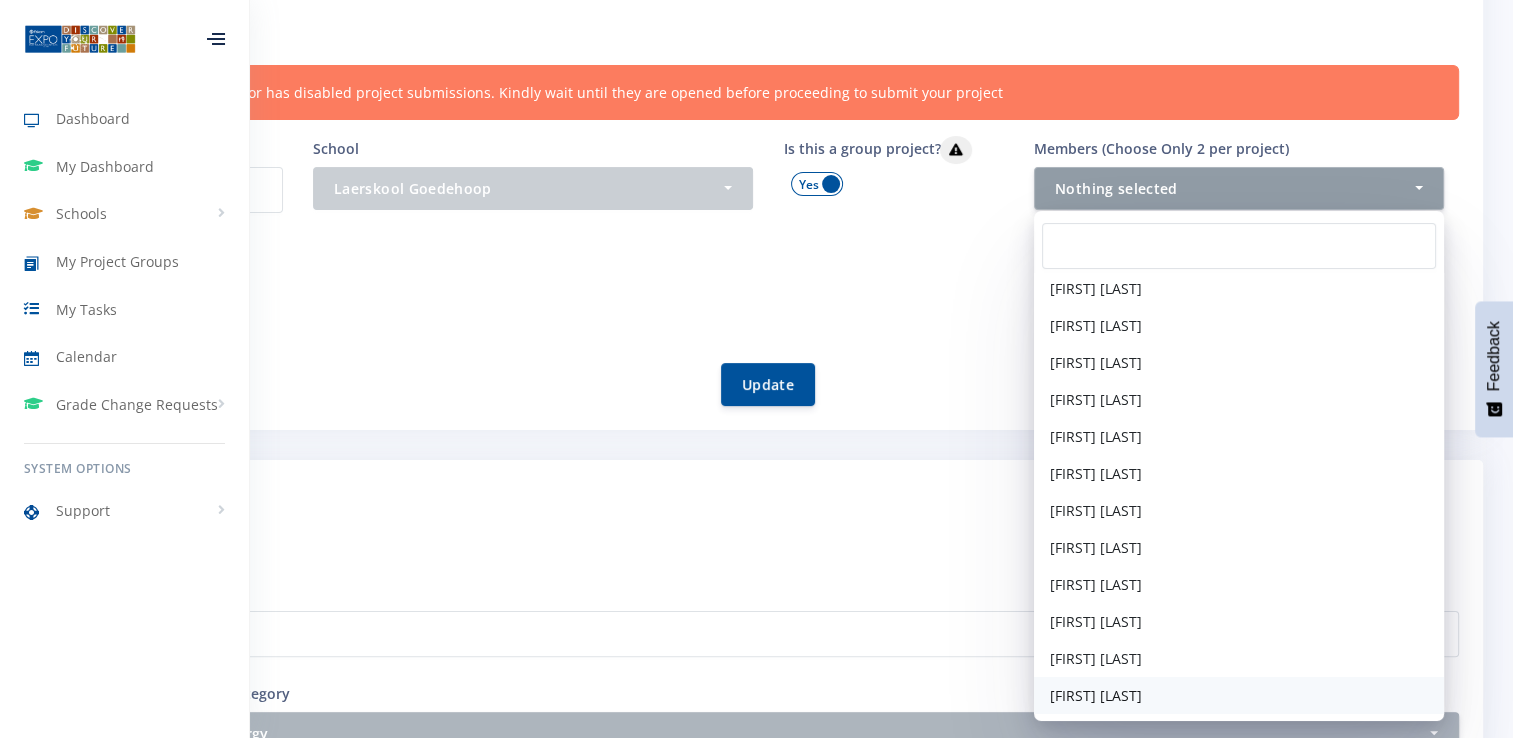 click on "[FIRST] [LAST]" at bounding box center [1096, 695] 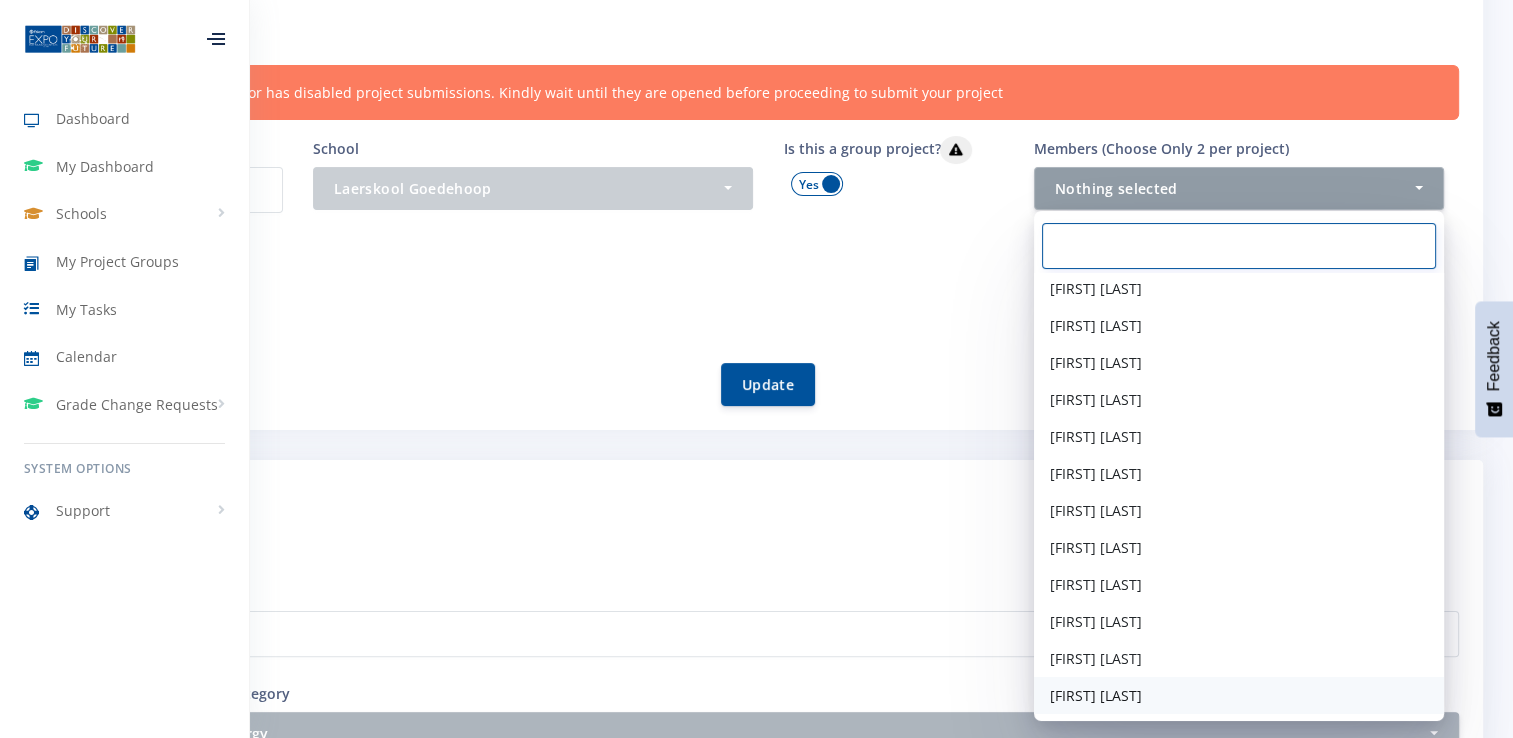 select on "39231" 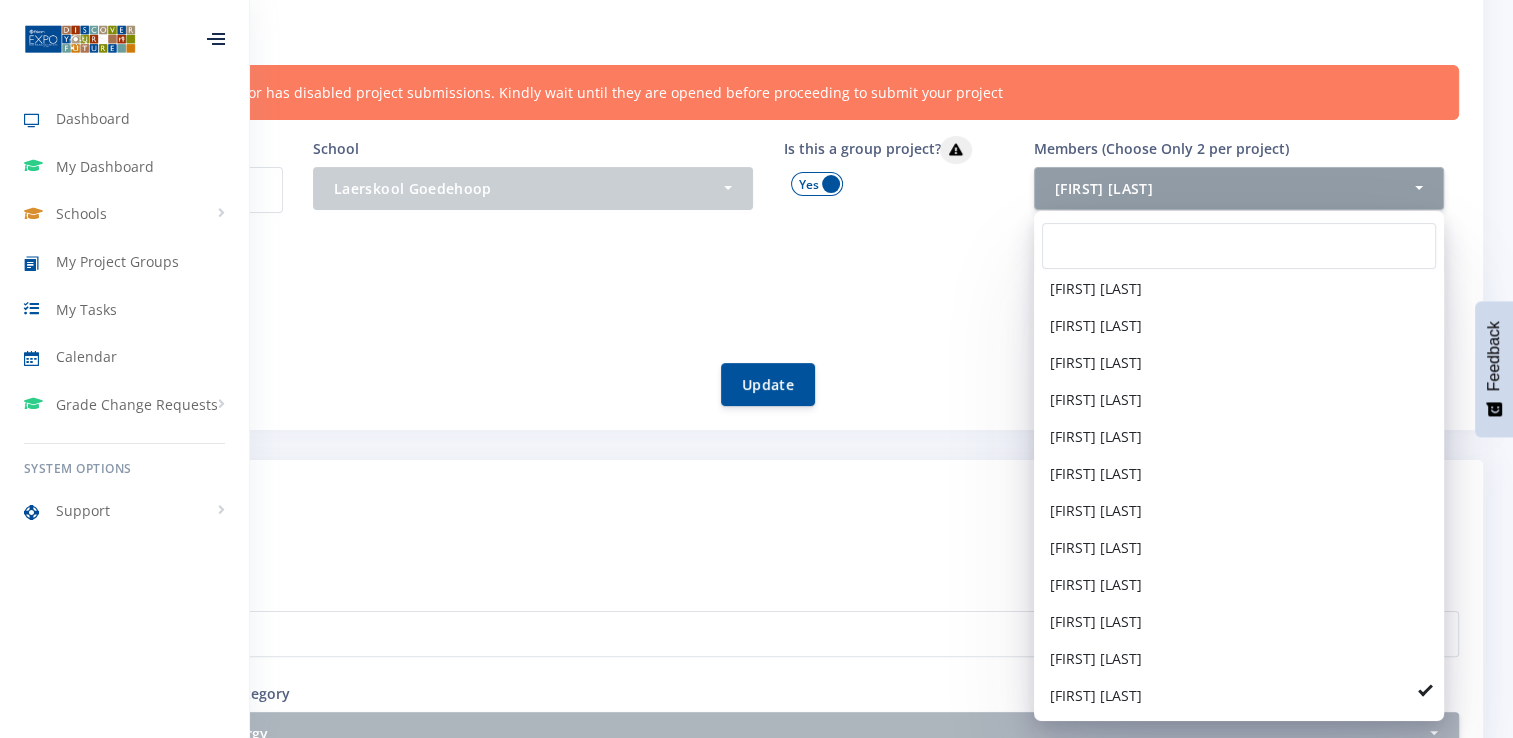 click on "Update" at bounding box center [768, 372] 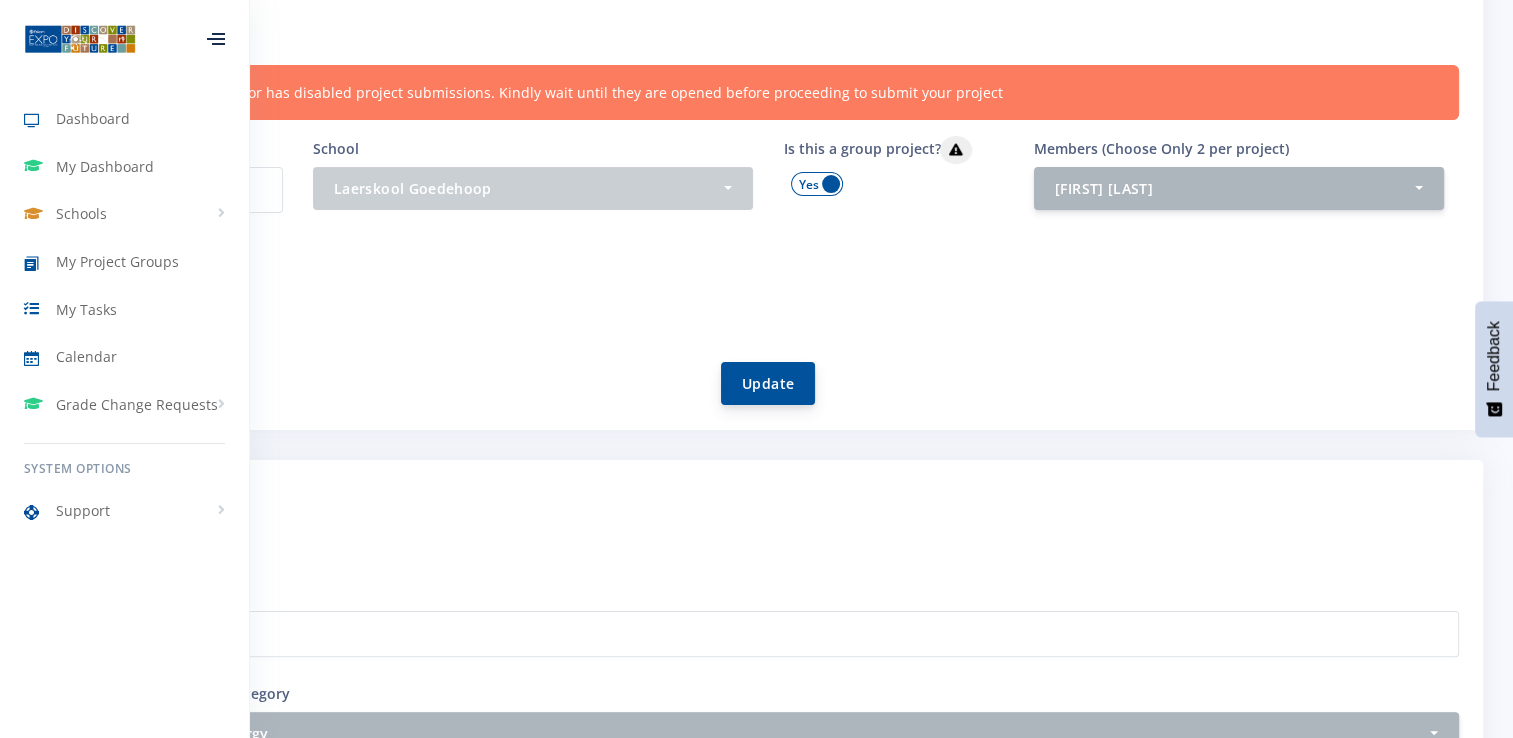 click on "Update" at bounding box center [768, 383] 